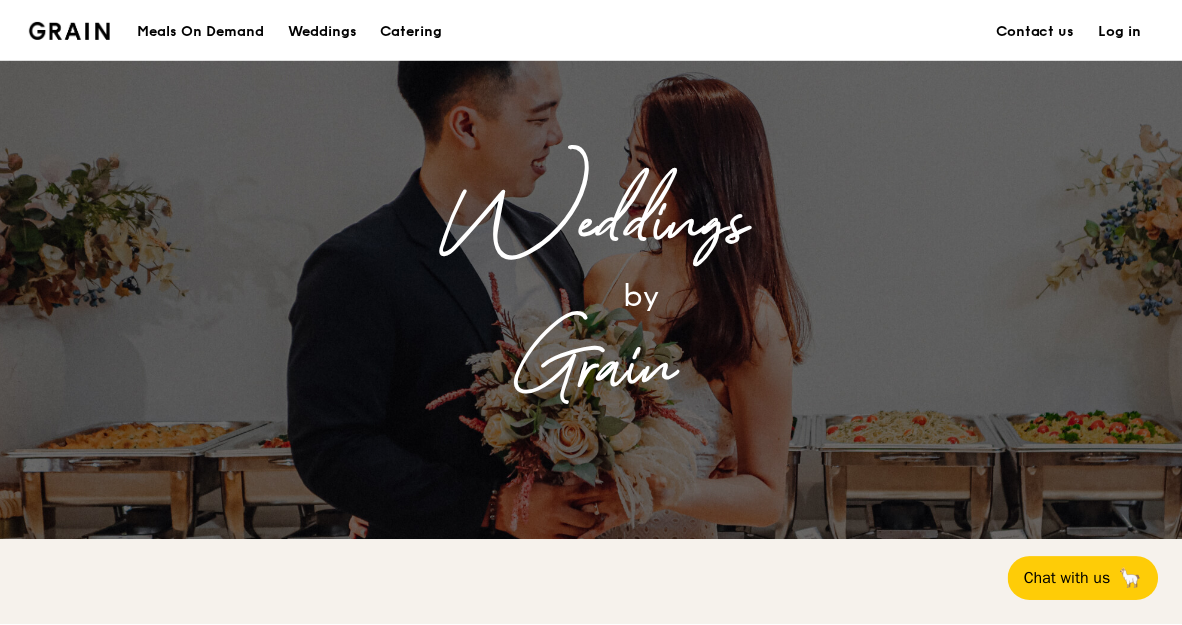 scroll, scrollTop: 0, scrollLeft: 0, axis: both 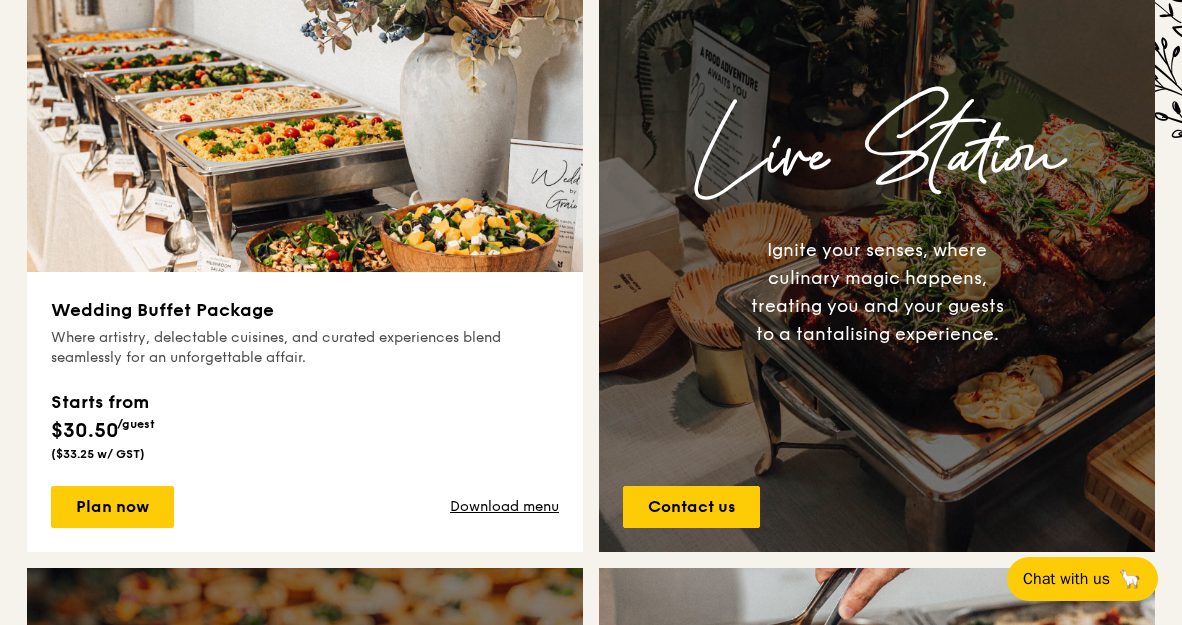 drag, startPoint x: 232, startPoint y: 196, endPoint x: 200, endPoint y: 357, distance: 164.14932 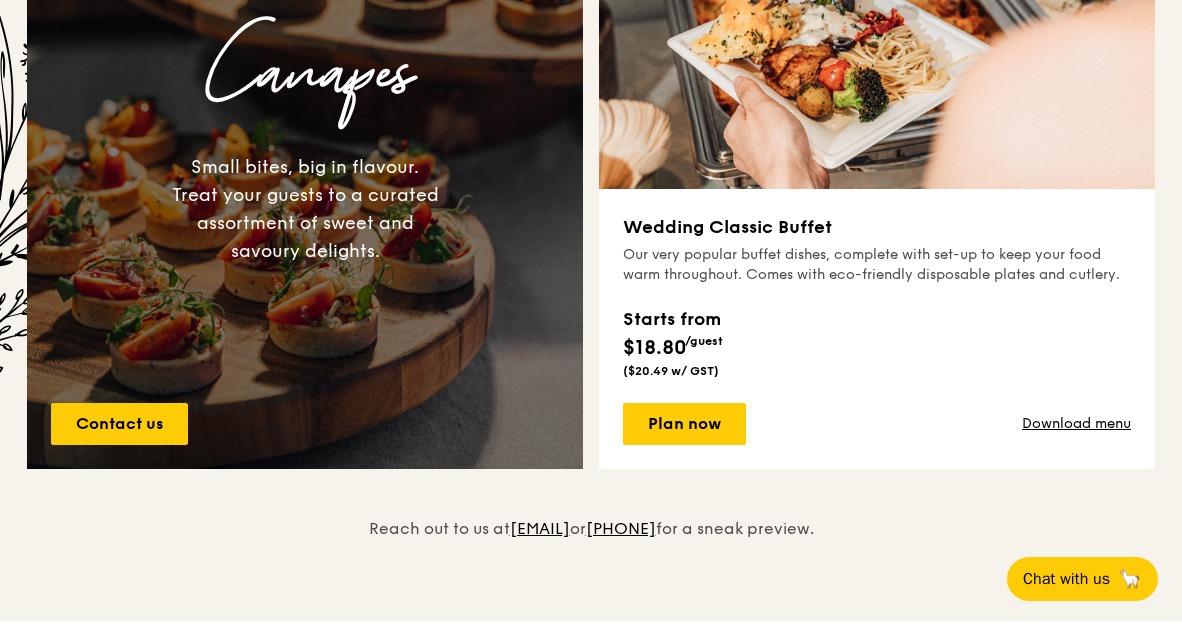 scroll, scrollTop: 1566, scrollLeft: 0, axis: vertical 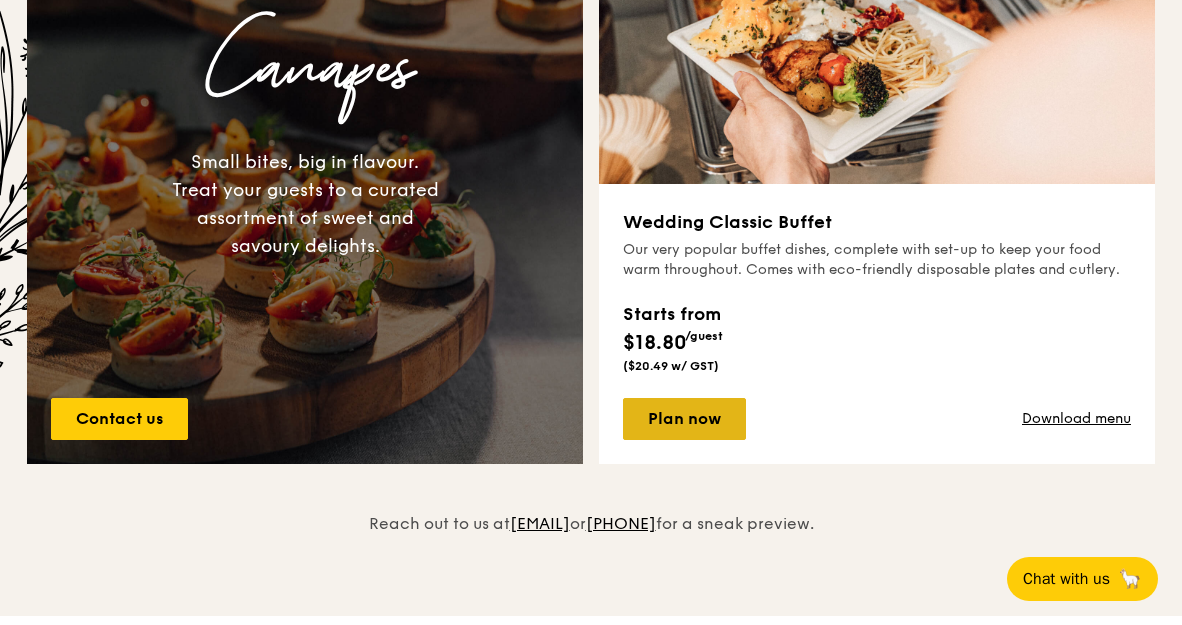 click on "Plan now" at bounding box center [684, 419] 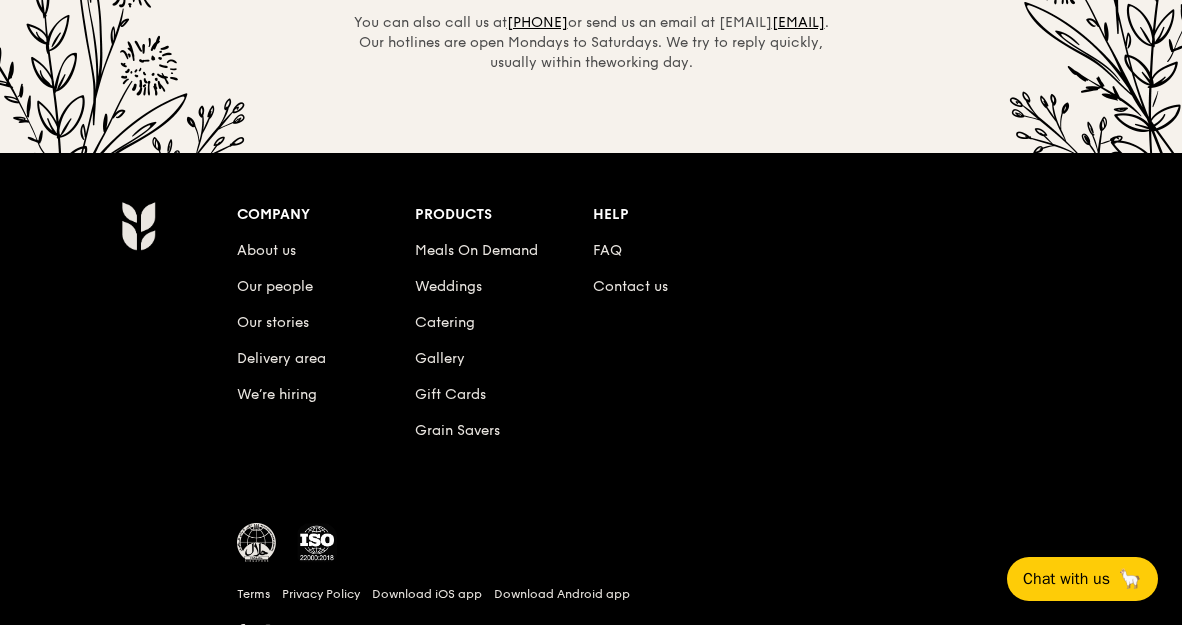 scroll, scrollTop: 5001, scrollLeft: 0, axis: vertical 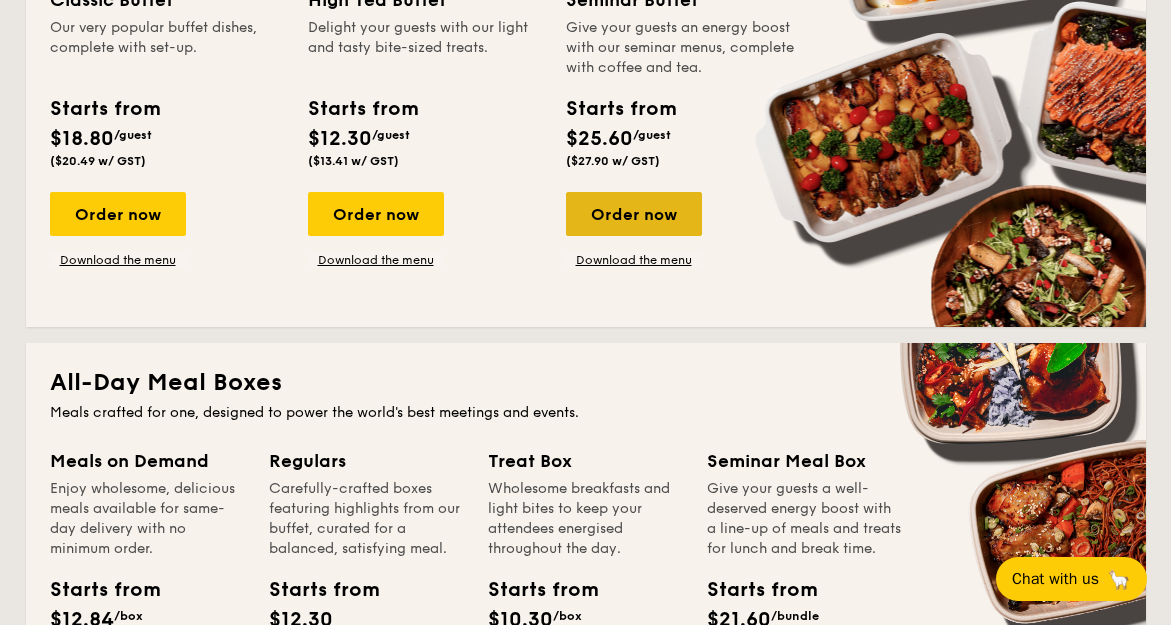 click on "Seminar Buffet
Give your guests an energy boost with our seminar menus, complete with coffee and tea.
Starts from
$25.60
/guest
($27.90 w/ GST)
Order now
Download the menu" at bounding box center [683, 127] 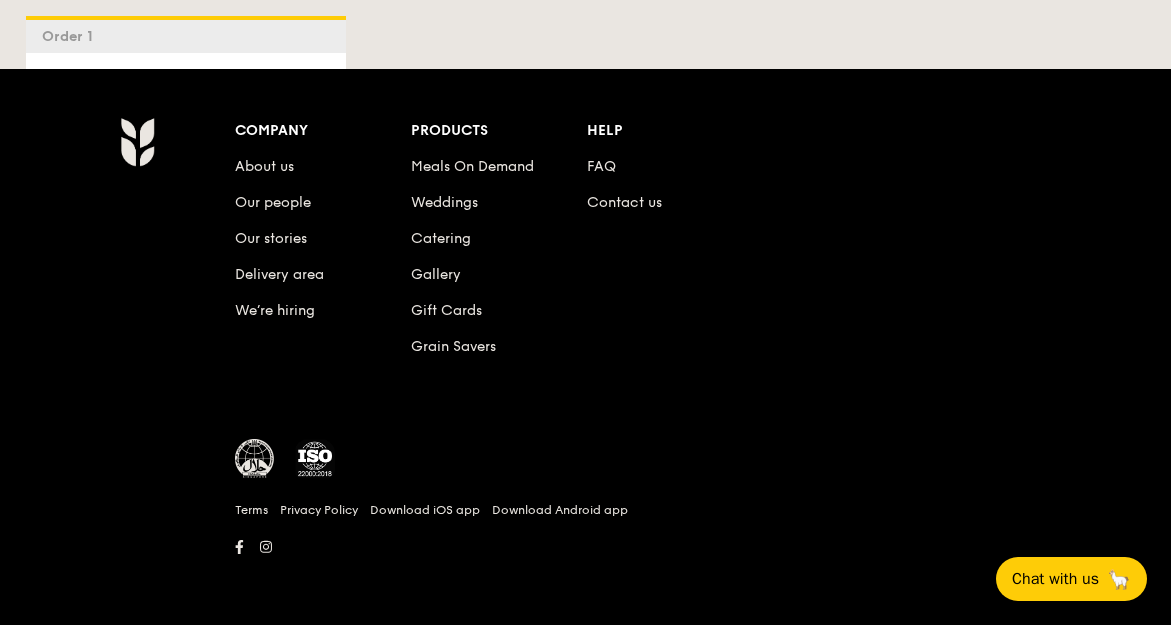 scroll, scrollTop: 1009, scrollLeft: 0, axis: vertical 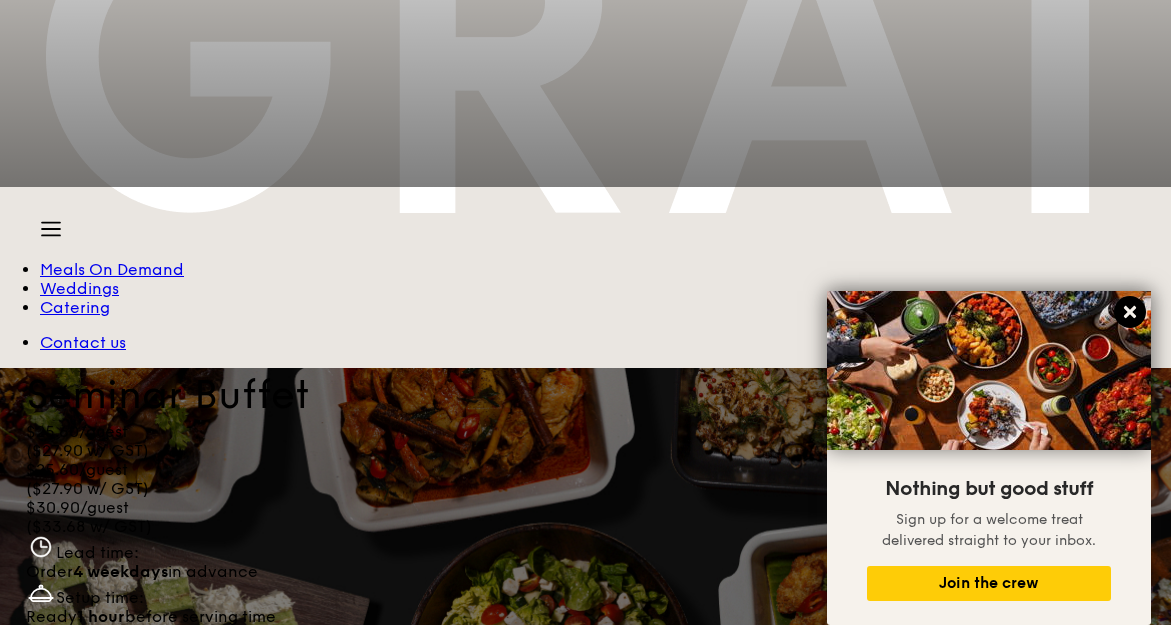 click 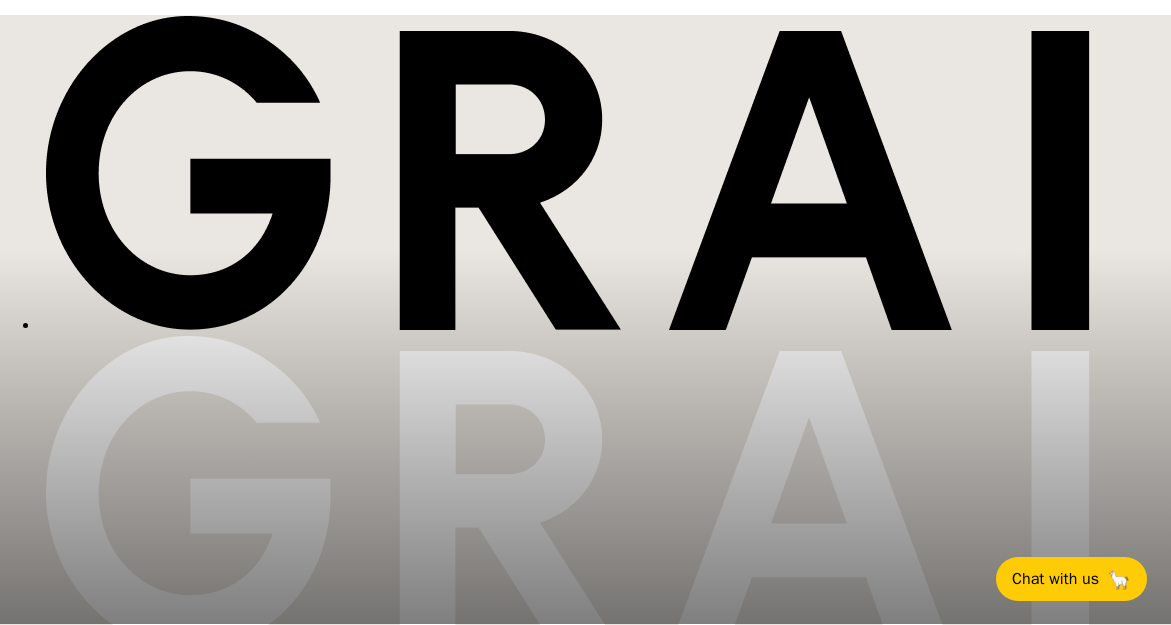 scroll, scrollTop: 0, scrollLeft: 0, axis: both 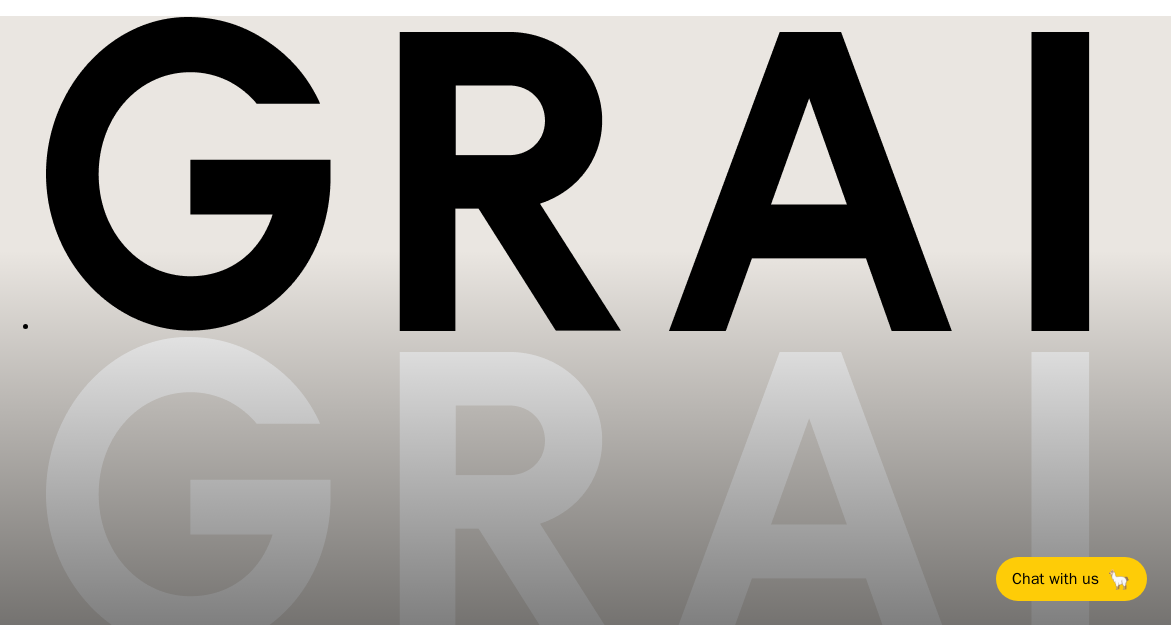 click on "Catering" at bounding box center (605, 745) 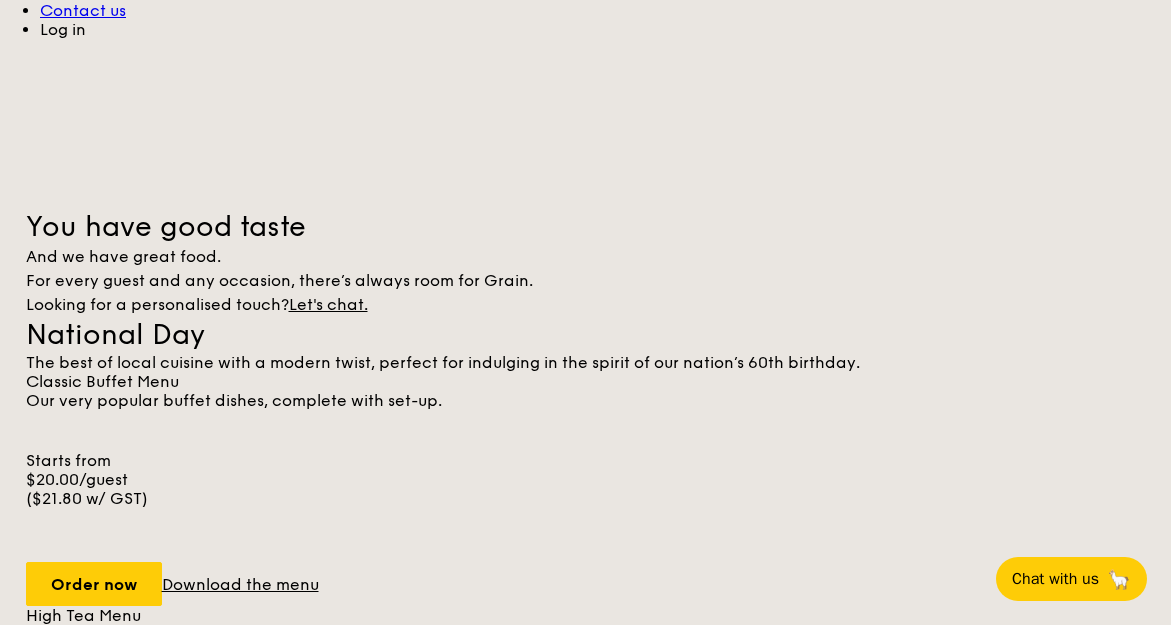 scroll, scrollTop: 772, scrollLeft: 0, axis: vertical 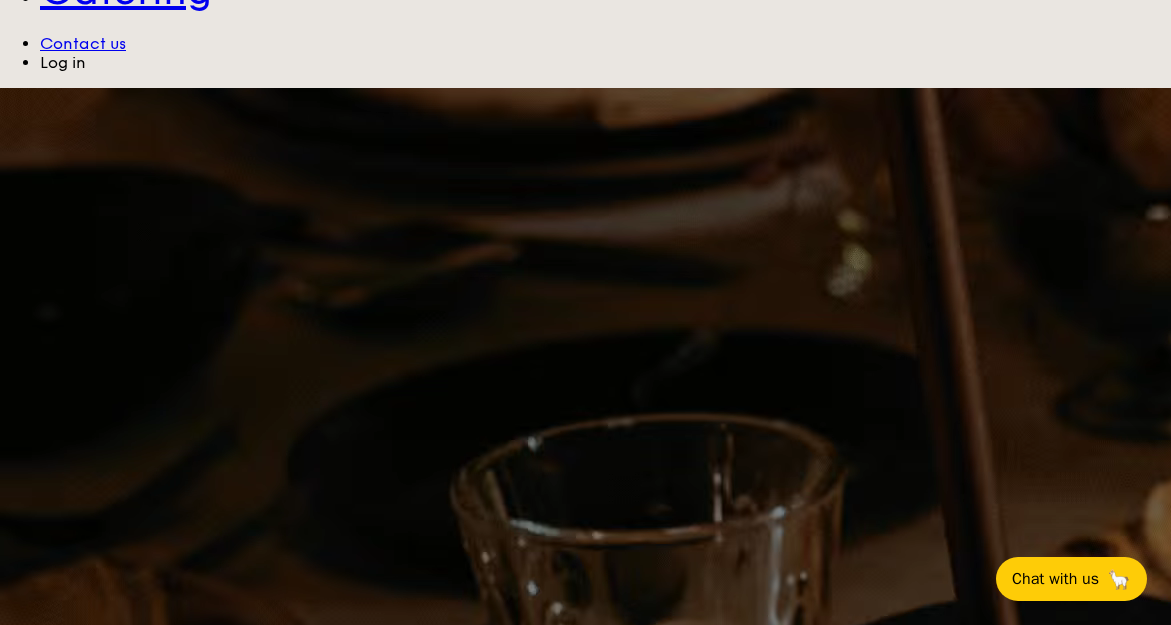 click on "Download the menu" at bounding box center [240, 2651] 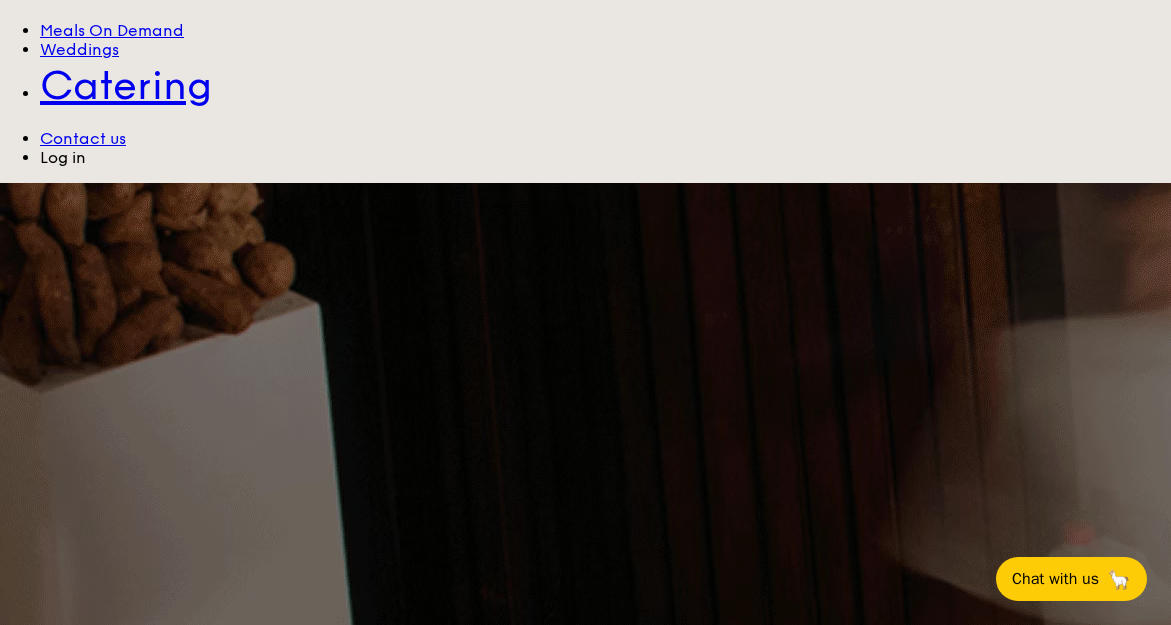 scroll, scrollTop: 457, scrollLeft: 0, axis: vertical 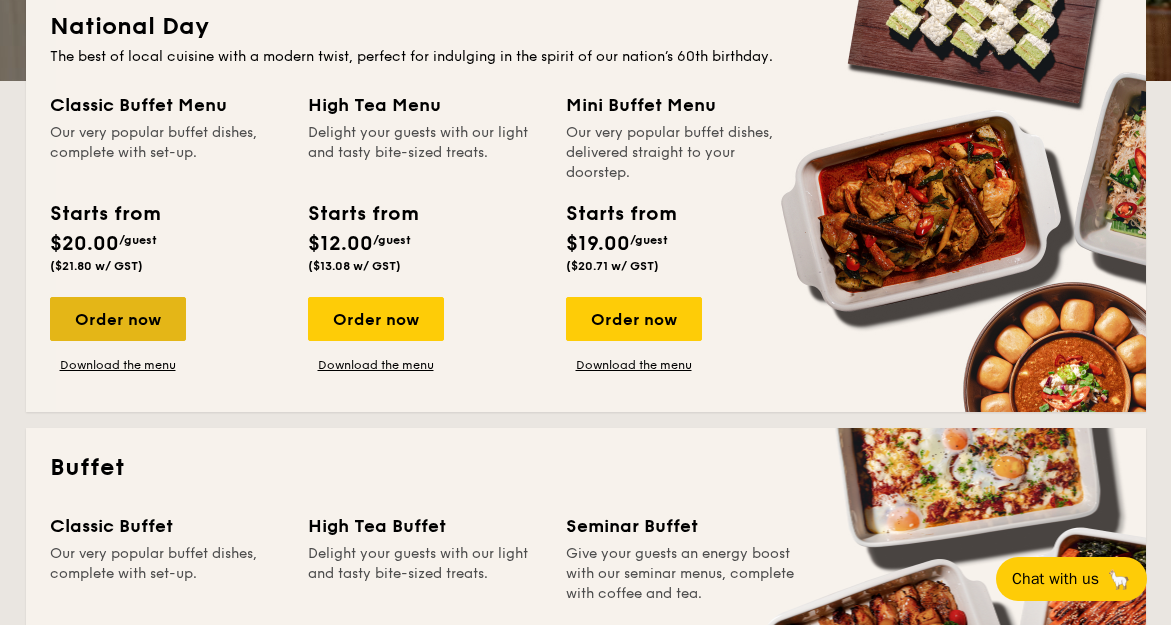 click on "Order now" at bounding box center [118, 319] 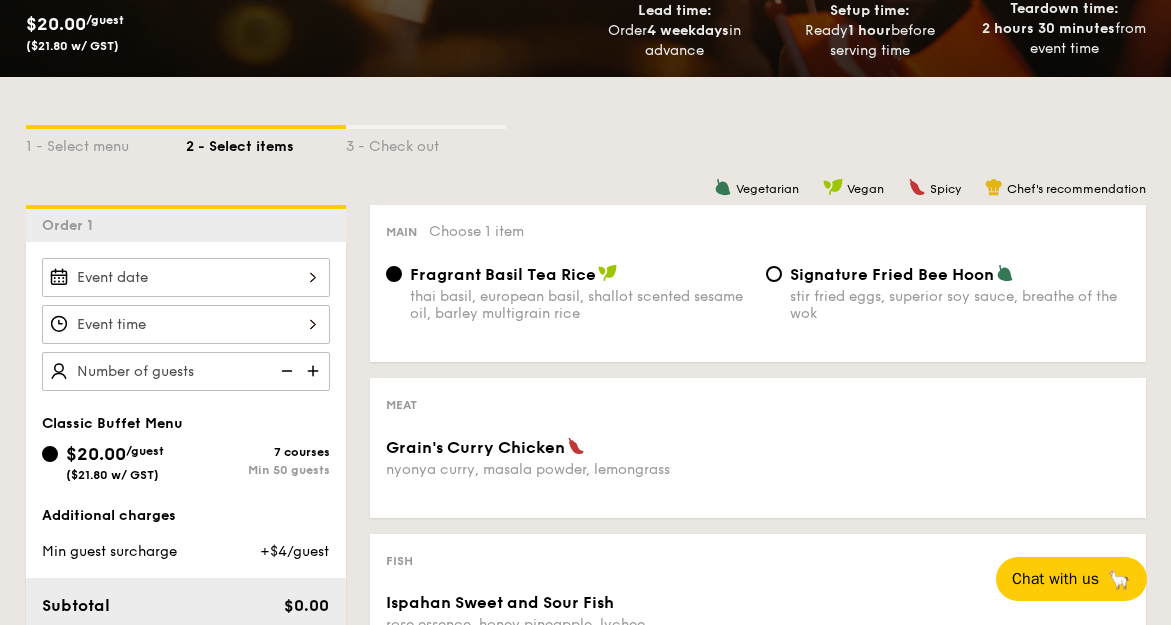 scroll, scrollTop: 472, scrollLeft: 0, axis: vertical 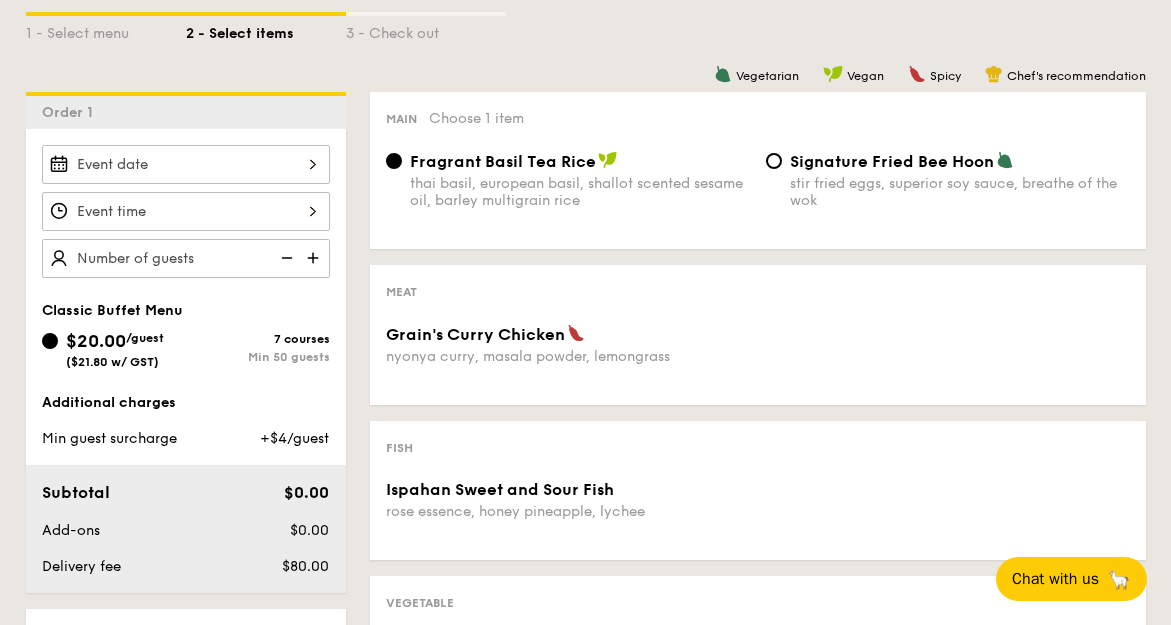 click on "nyonya curry, masala powder, lemongrass" at bounding box center [568, 356] 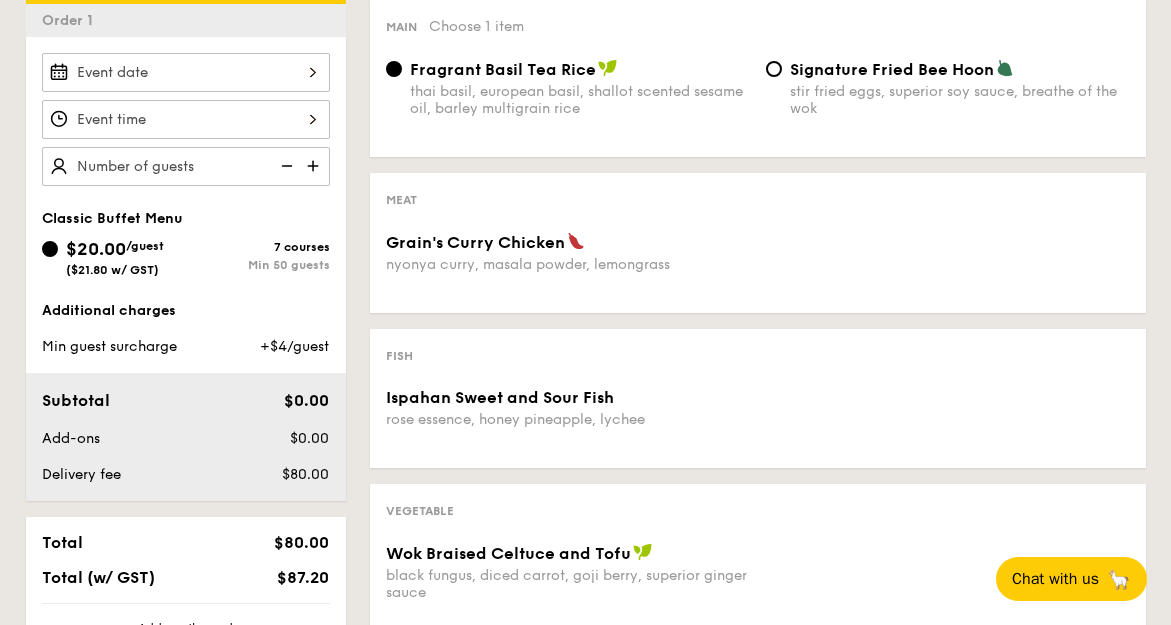 scroll, scrollTop: 555, scrollLeft: 0, axis: vertical 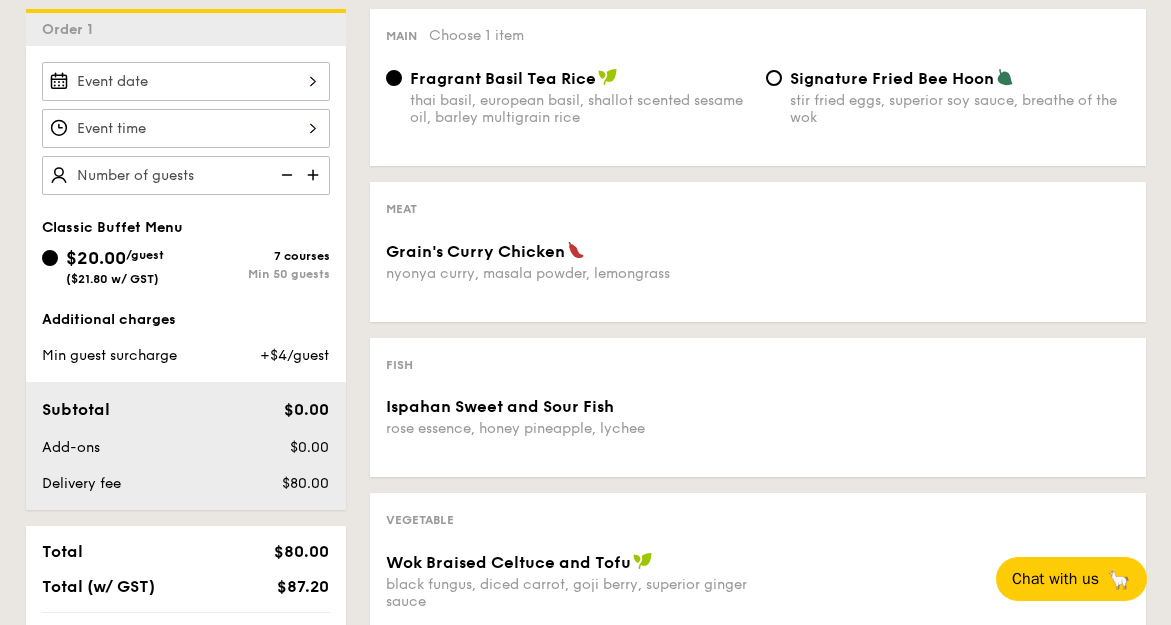click at bounding box center (315, 175) 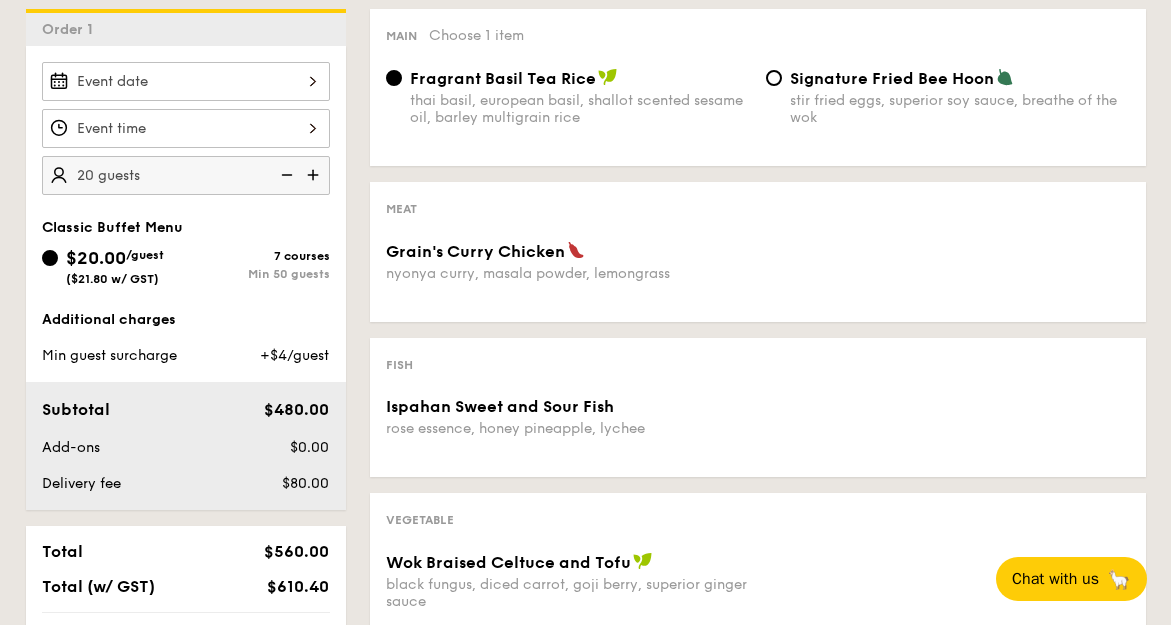 click at bounding box center (315, 175) 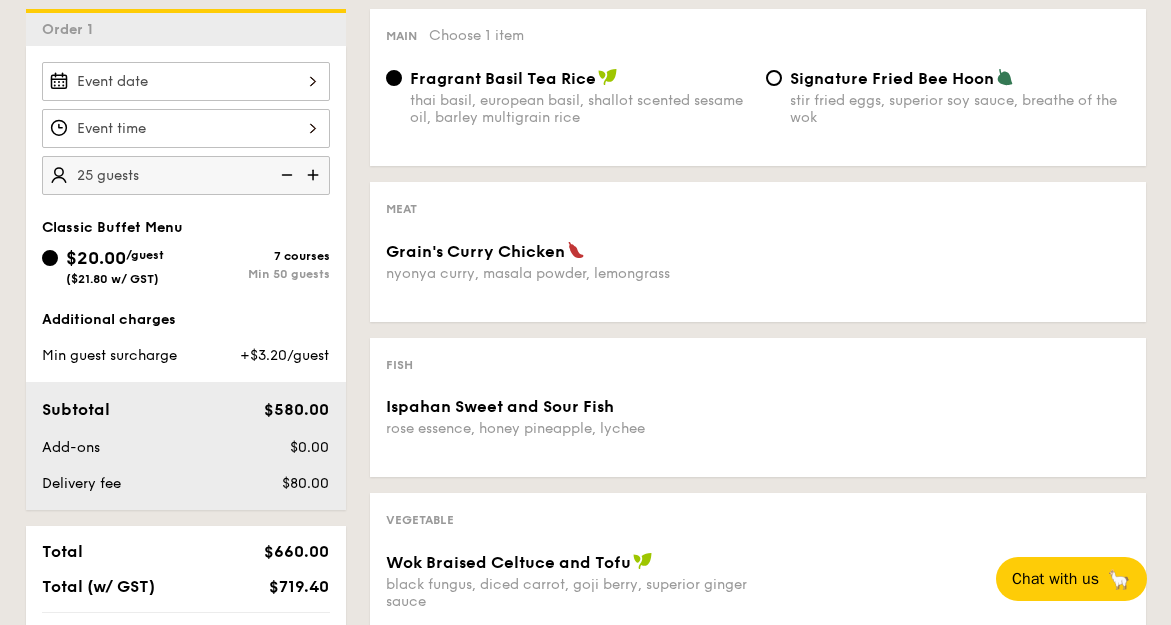 click at bounding box center [315, 175] 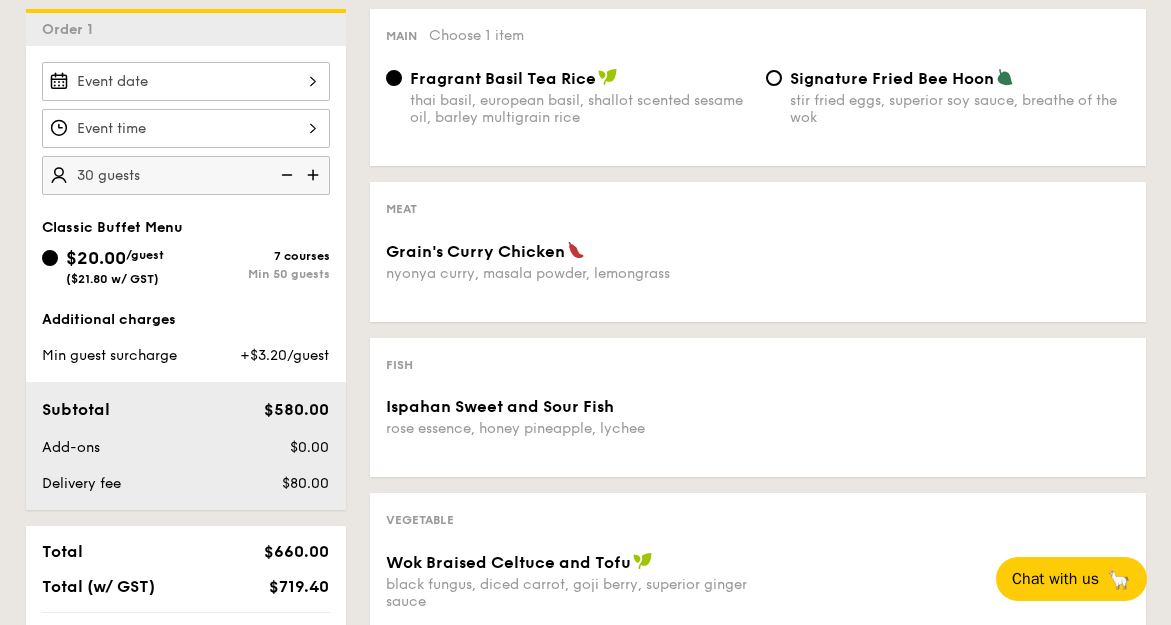 click at bounding box center [315, 175] 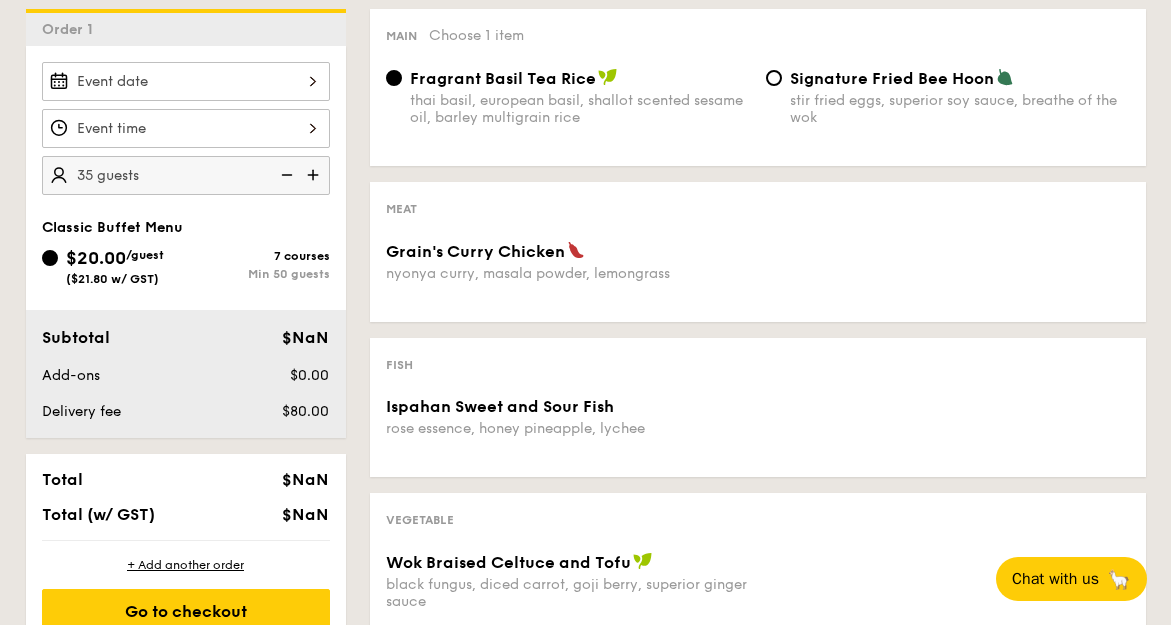 click at bounding box center (315, 175) 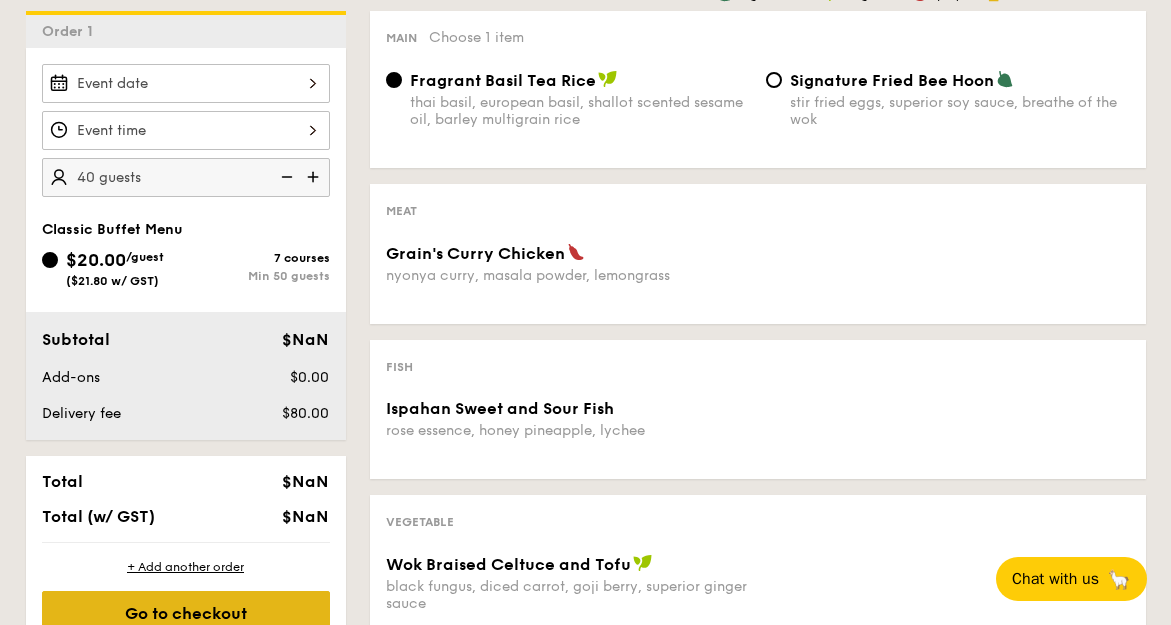 scroll, scrollTop: 553, scrollLeft: 0, axis: vertical 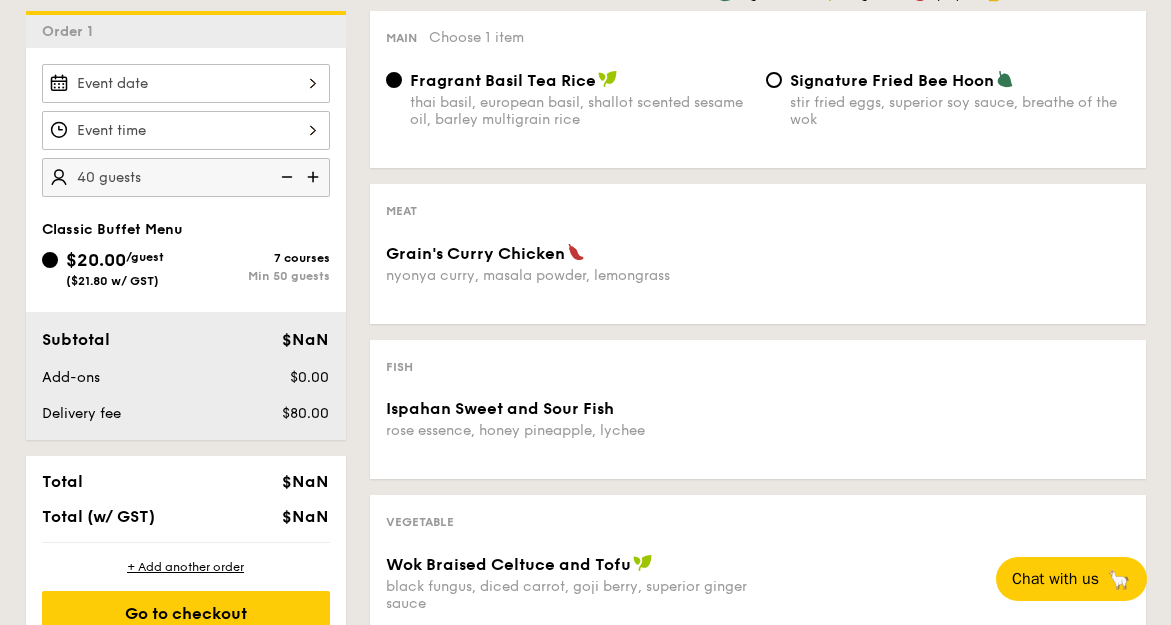click on "Grain's Curry Chicken nyonya curry, masala powder, lemongrass" at bounding box center (186, 83) 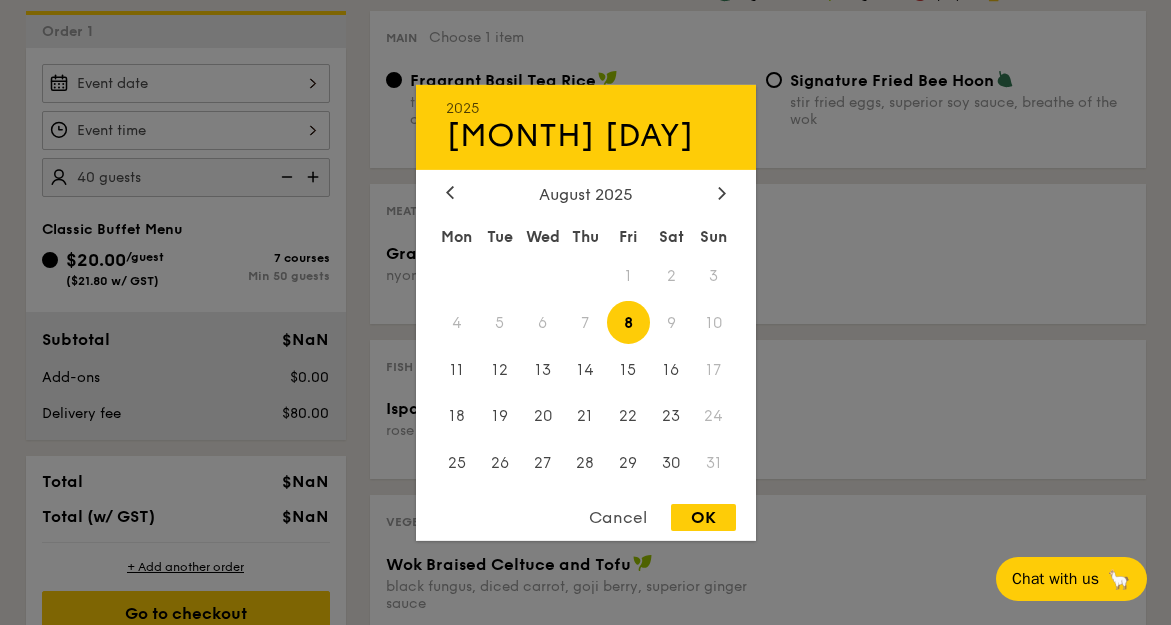 click on "2025   Aug 08       August 2025     Mon Tue Wed Thu Fri Sat Sun   1 2 3 4 5 6 7 8 9 10 11 12 13 14 15 16 17 18 19 20 21 22 23 24 25 26 27 28 29 30 31     Cancel   OK" at bounding box center [586, 312] 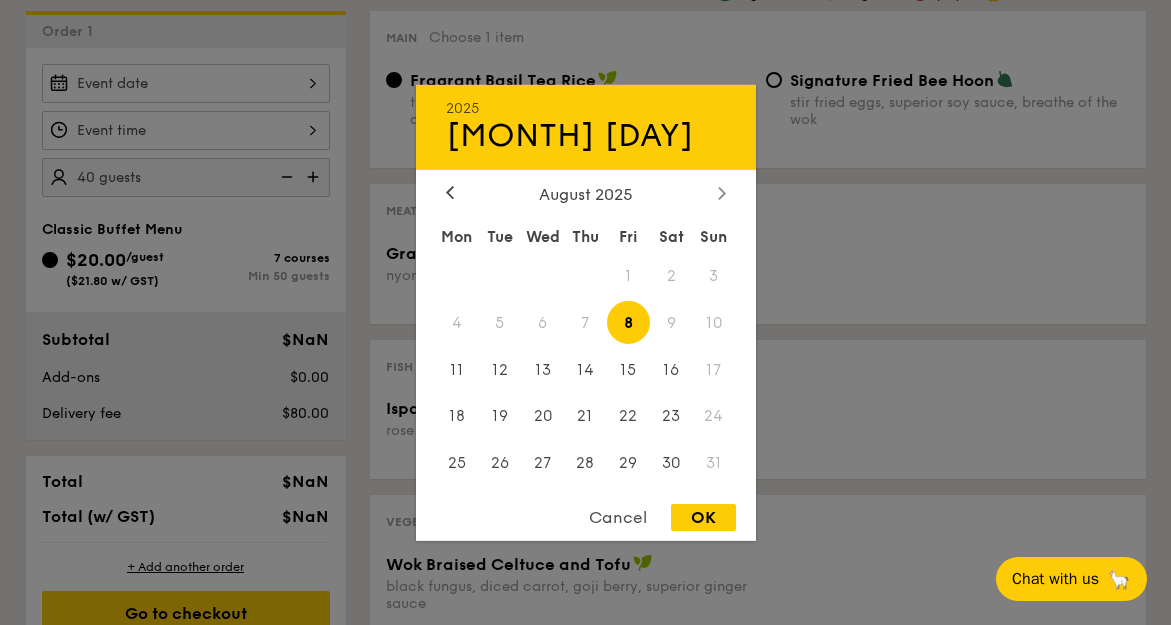 click 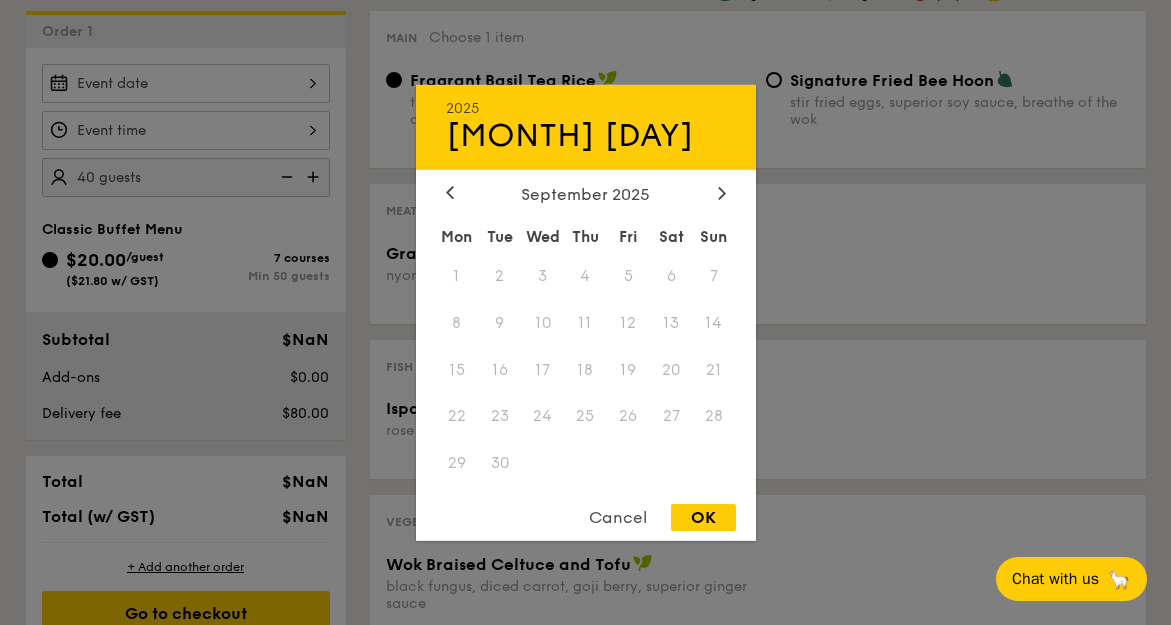 click on "6" at bounding box center (671, 275) 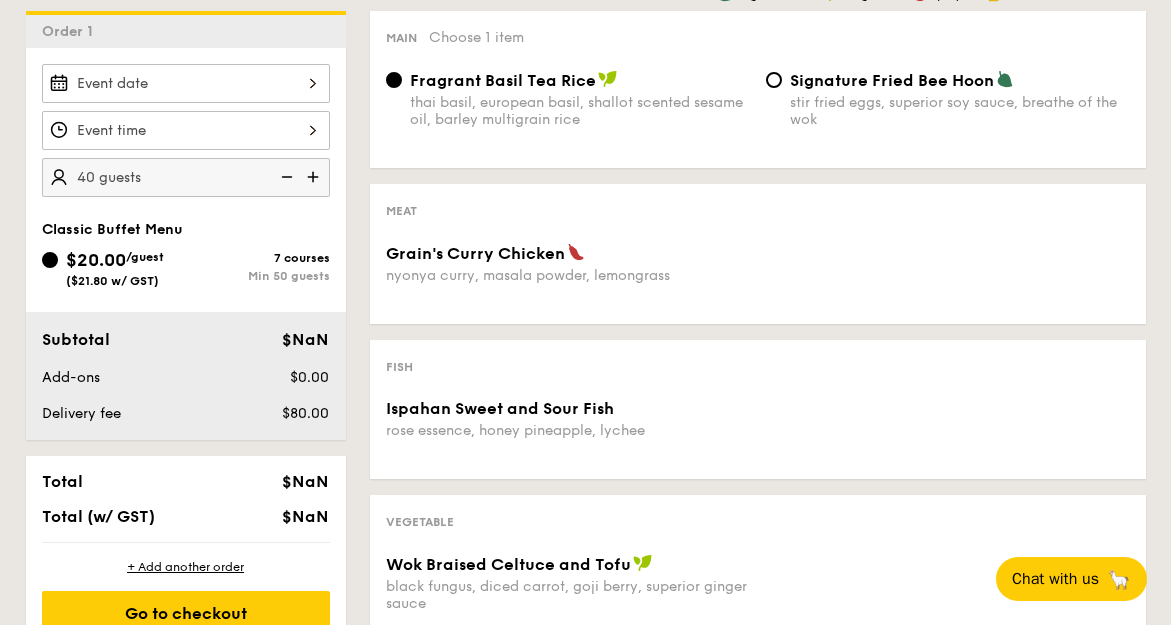 click on "Grain's Curry Chicken nyonya curry, masala powder, lemongrass" at bounding box center [186, 130] 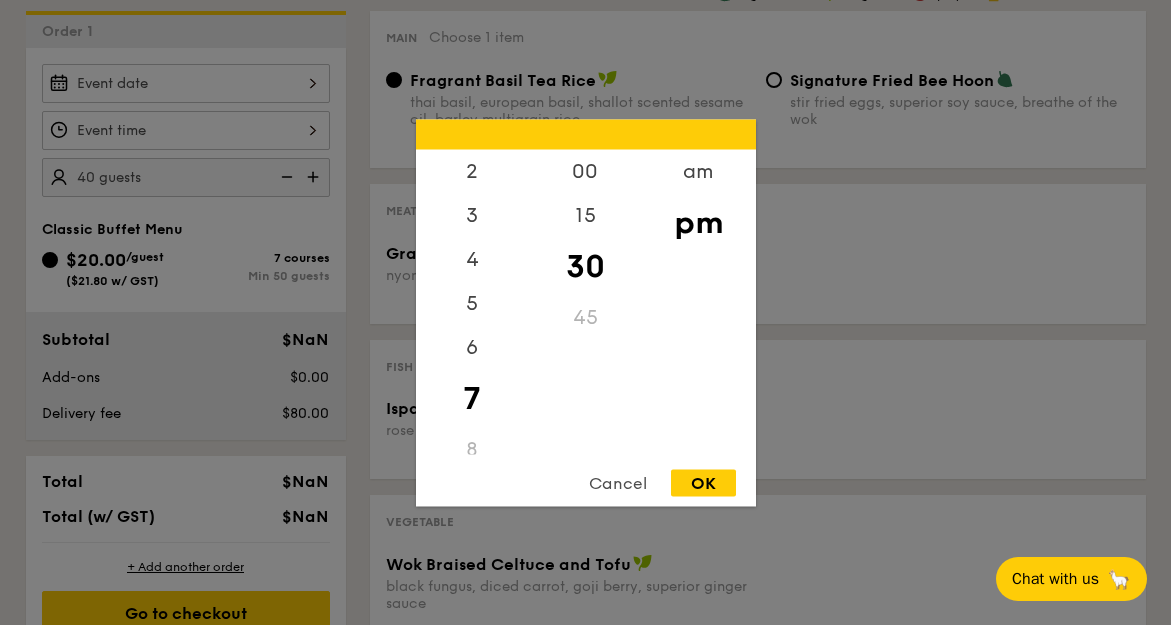 drag, startPoint x: 684, startPoint y: 246, endPoint x: 679, endPoint y: 283, distance: 37.336308 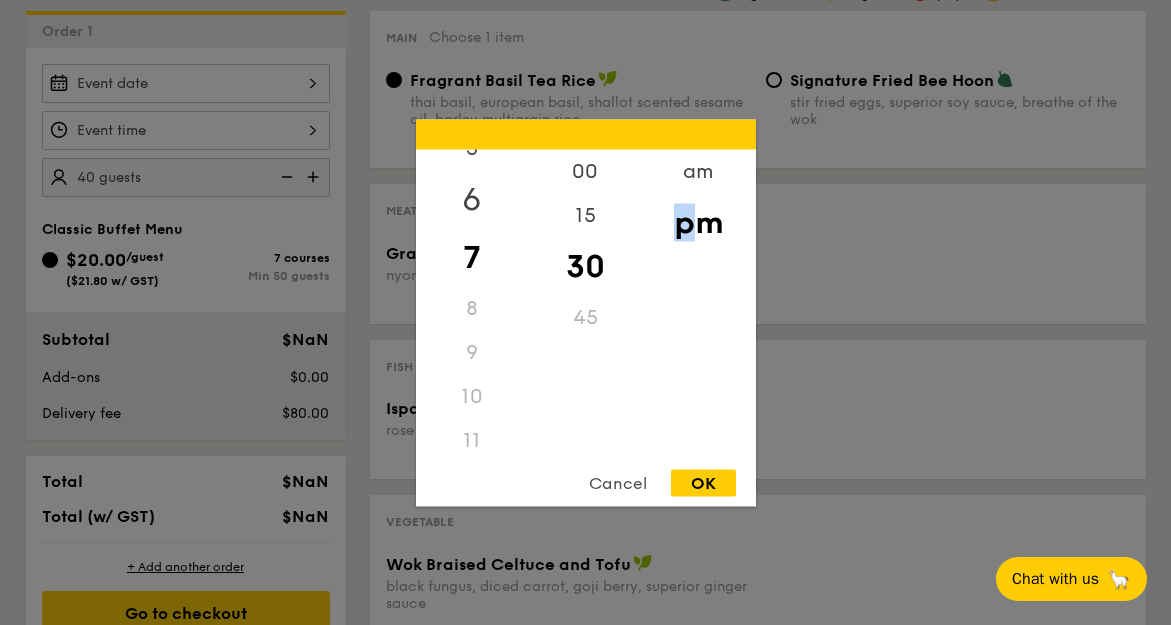 scroll, scrollTop: 238, scrollLeft: 0, axis: vertical 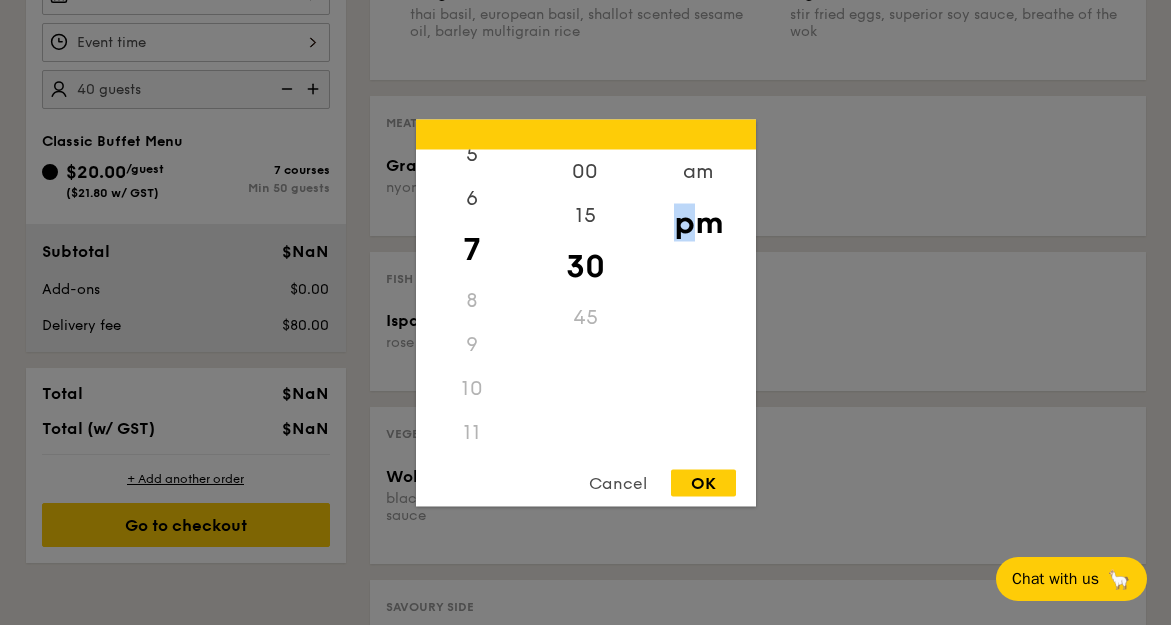click on "10" at bounding box center [472, 388] 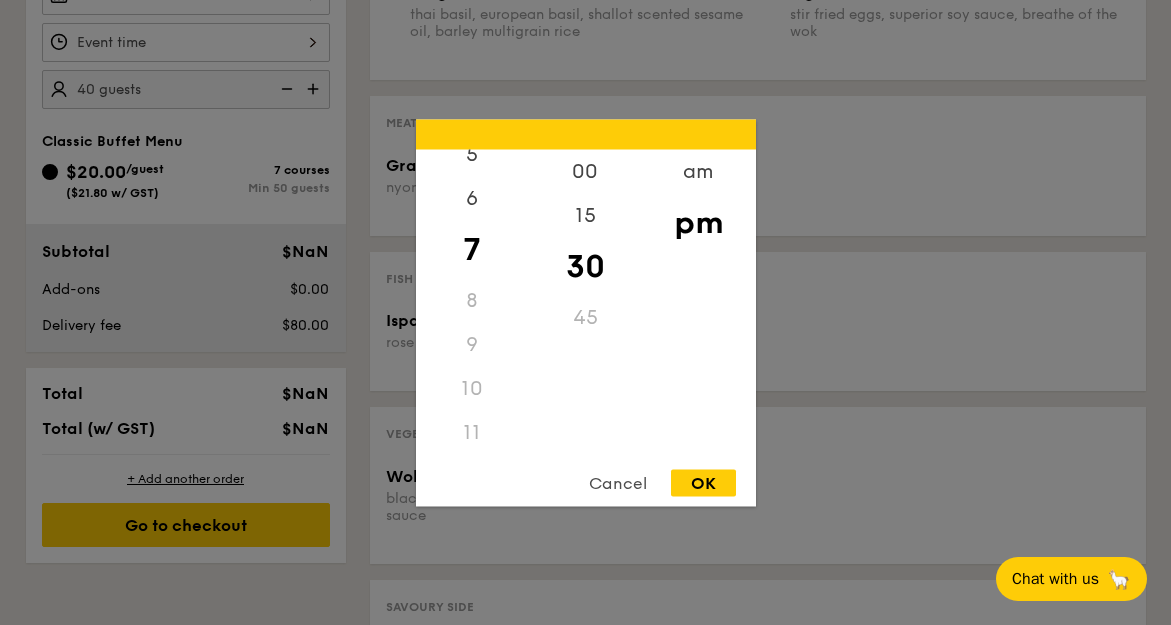 click on "Cancel" at bounding box center [618, 482] 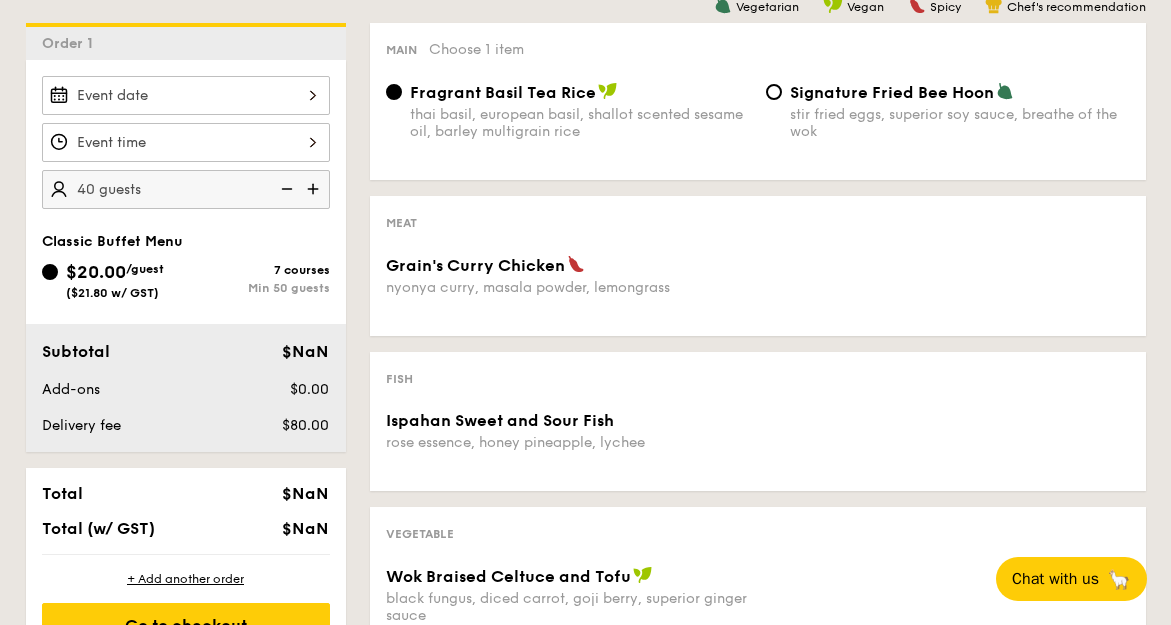 scroll, scrollTop: 540, scrollLeft: 0, axis: vertical 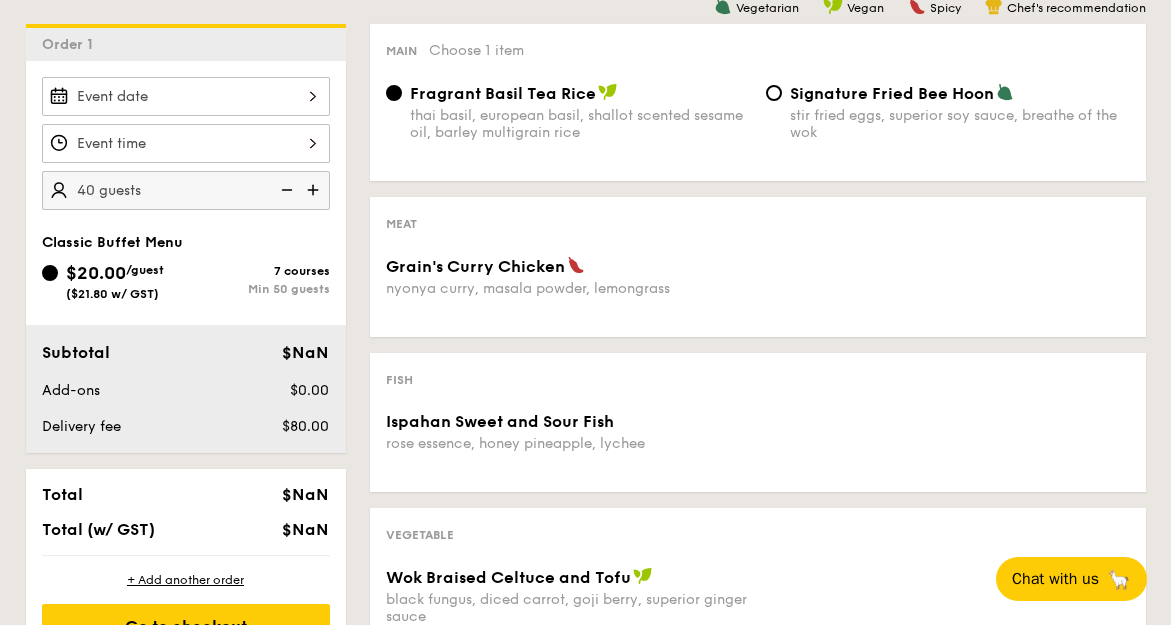 click on "Grain's Curry Chicken nyonya curry, masala powder, lemongrass" at bounding box center (186, 96) 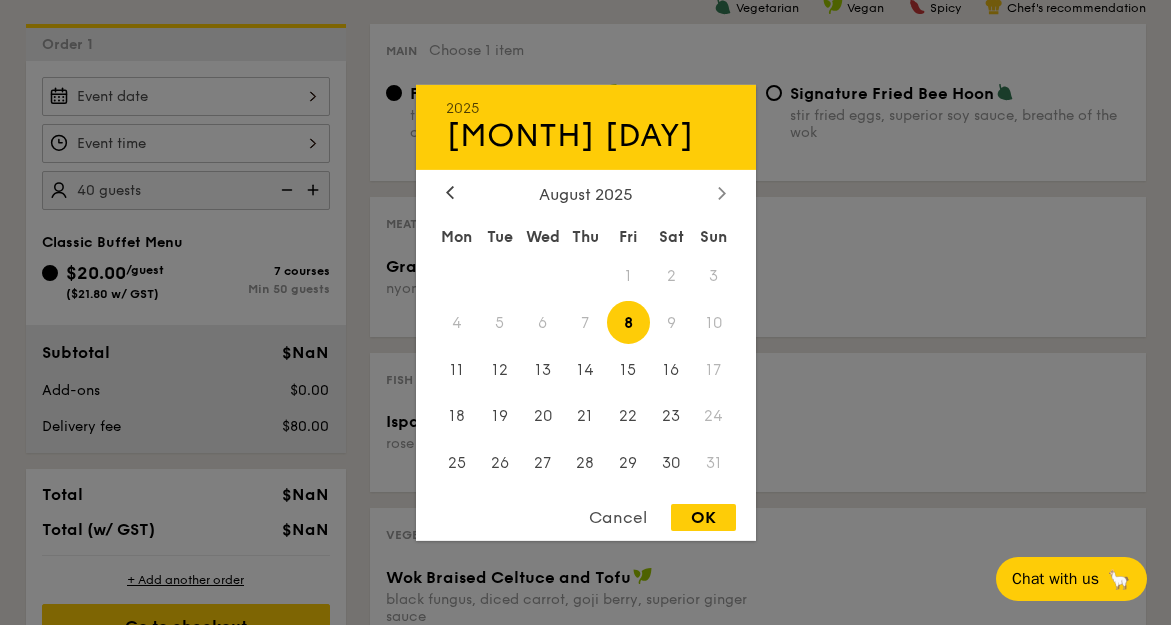 click at bounding box center [722, 193] 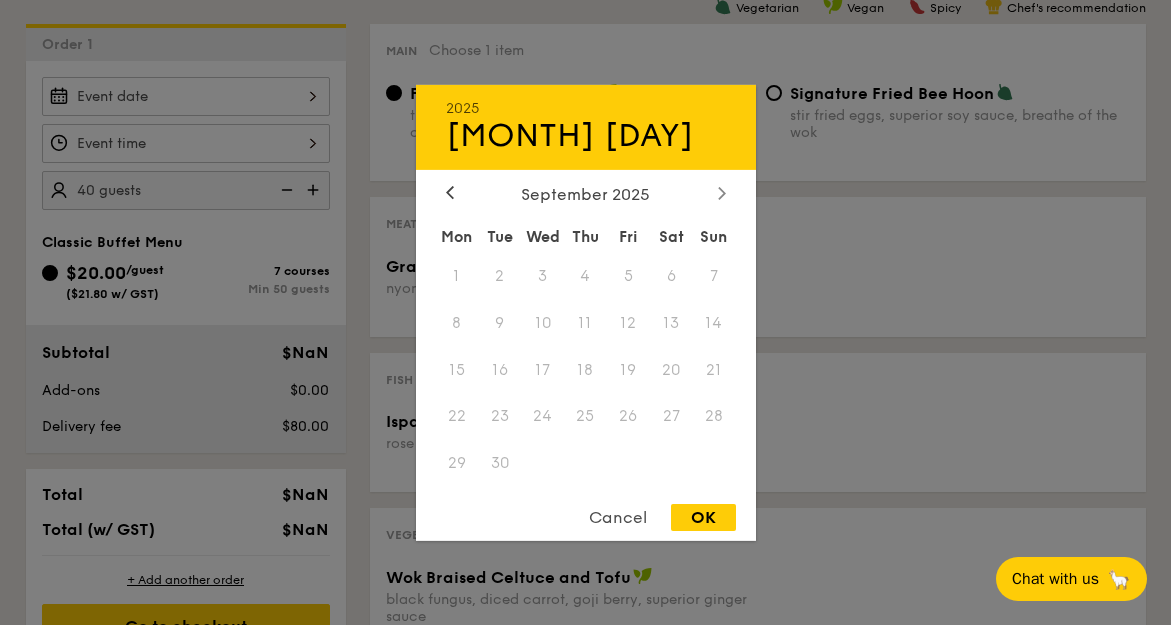 click at bounding box center (722, 193) 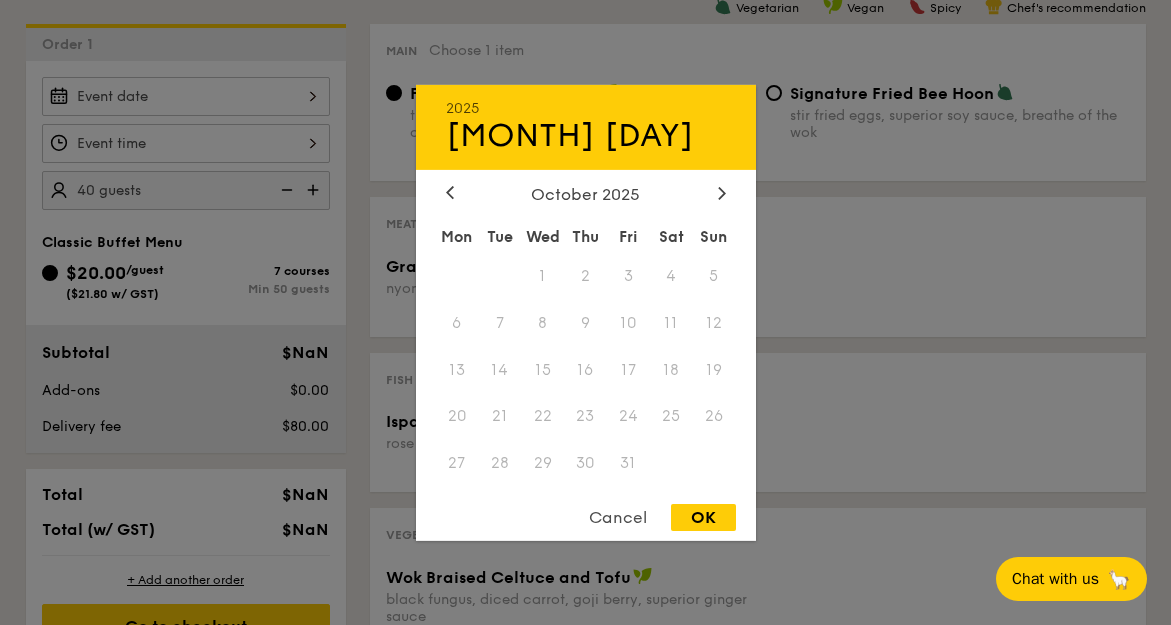 click on "October 2025" at bounding box center [586, 193] 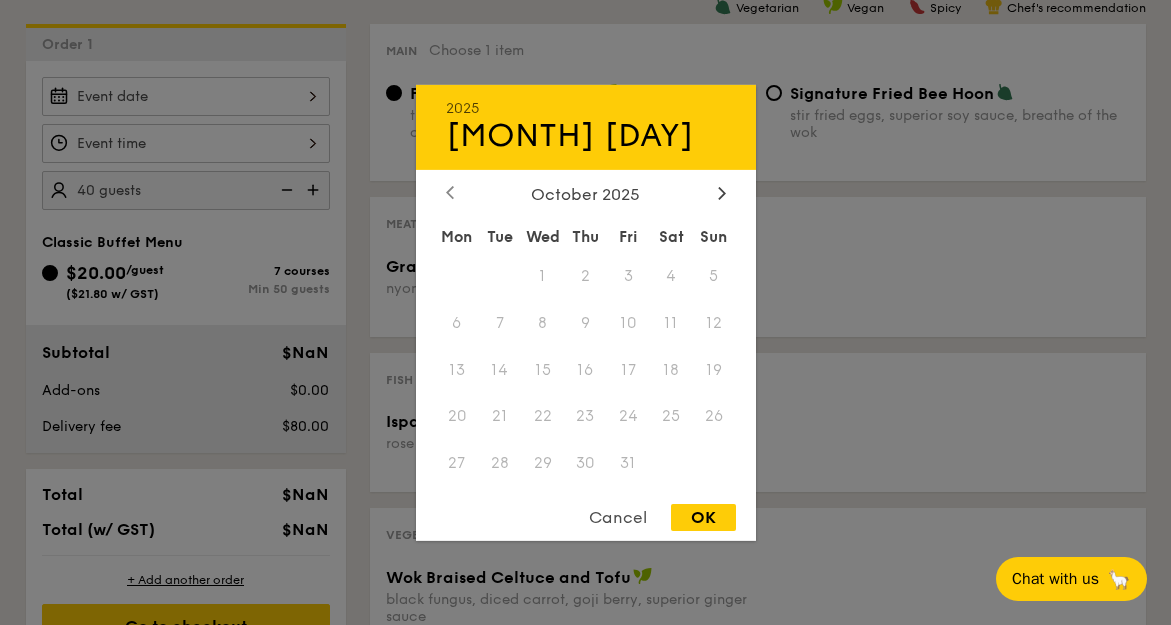 click 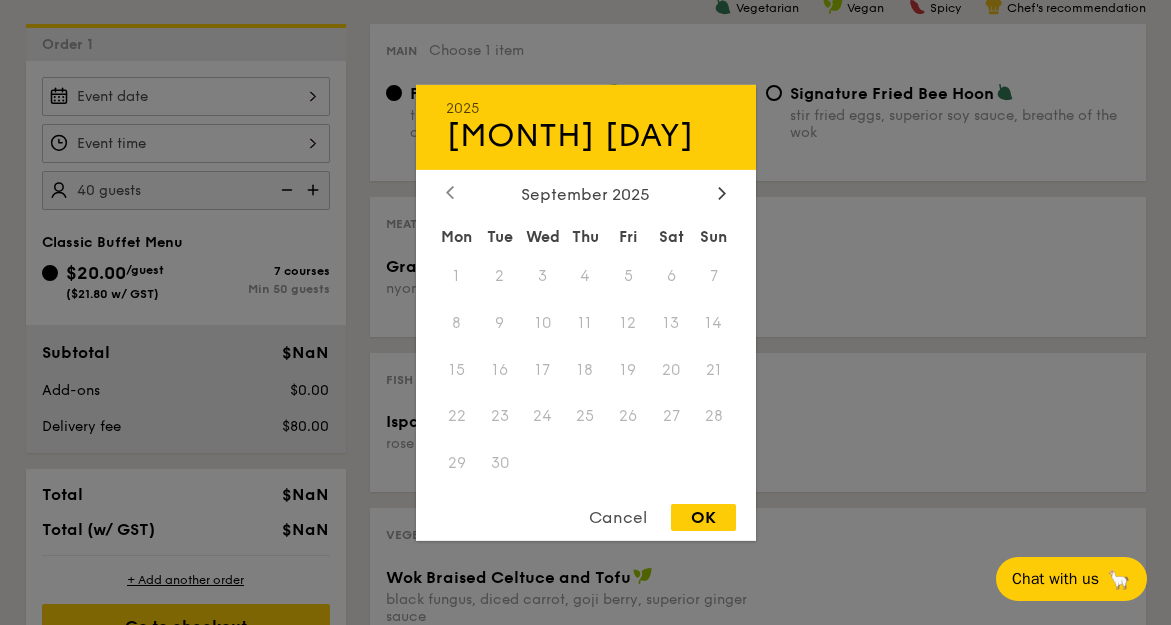 click 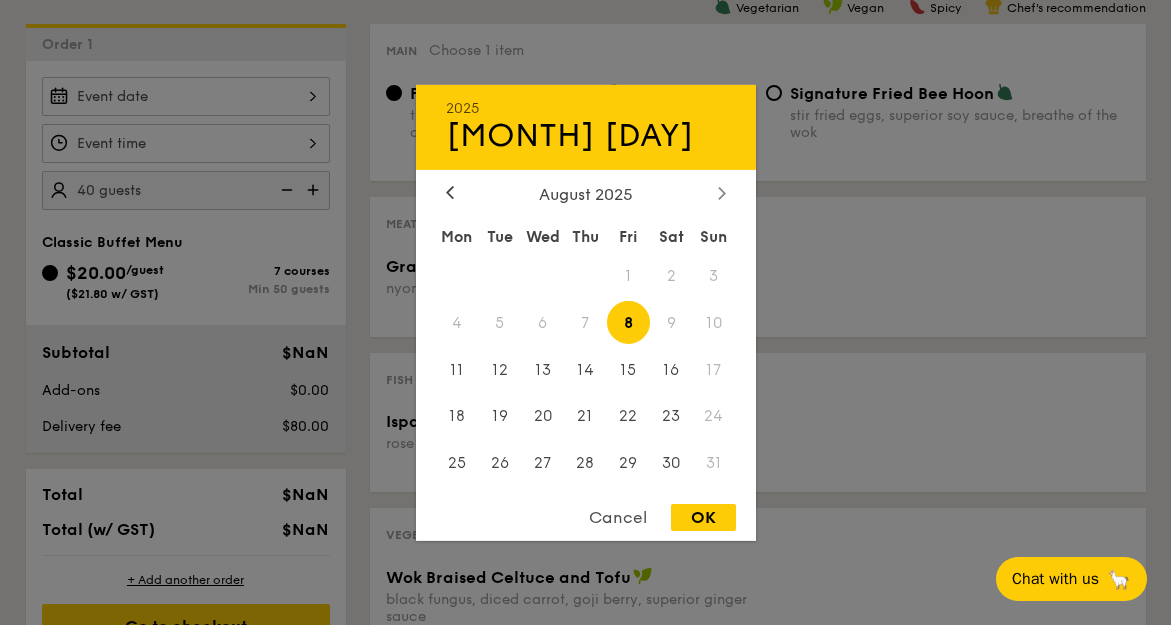 click 